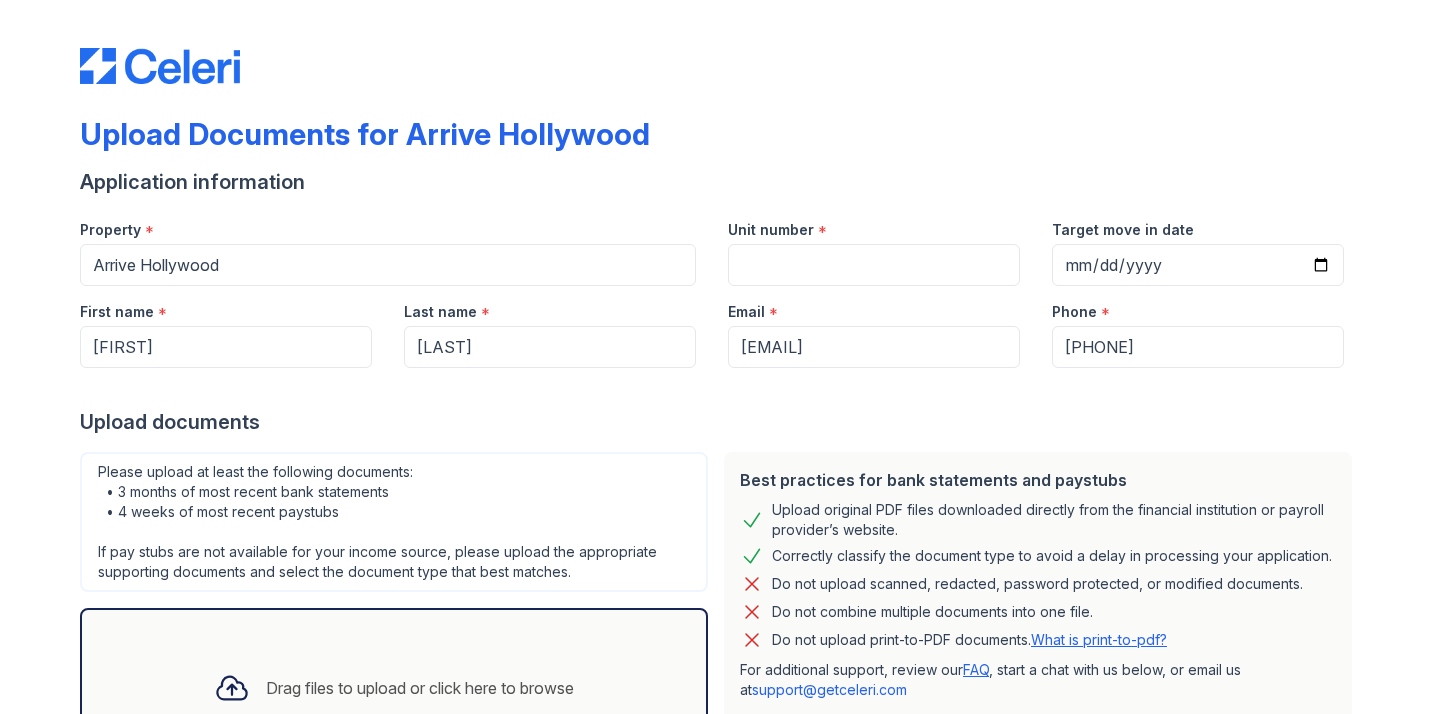 scroll, scrollTop: 0, scrollLeft: 0, axis: both 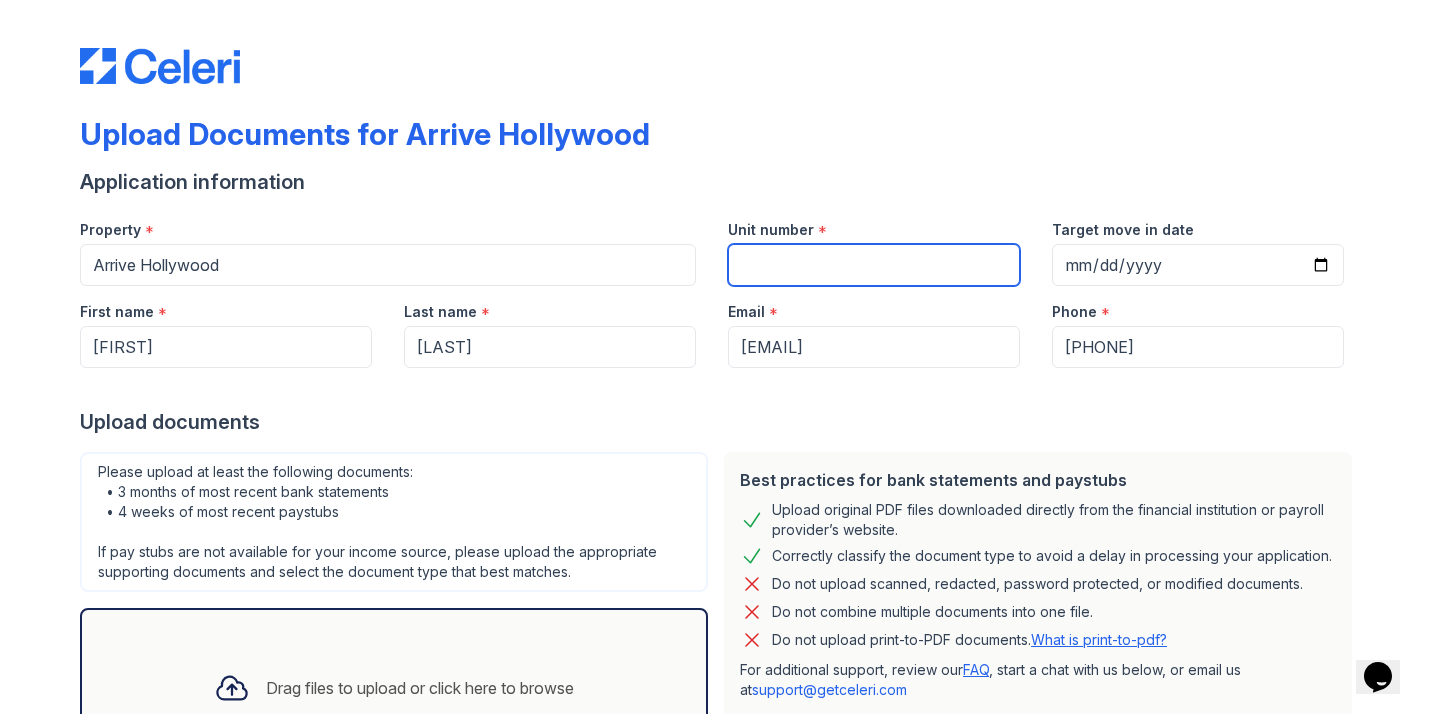 click on "Unit number" at bounding box center (874, 265) 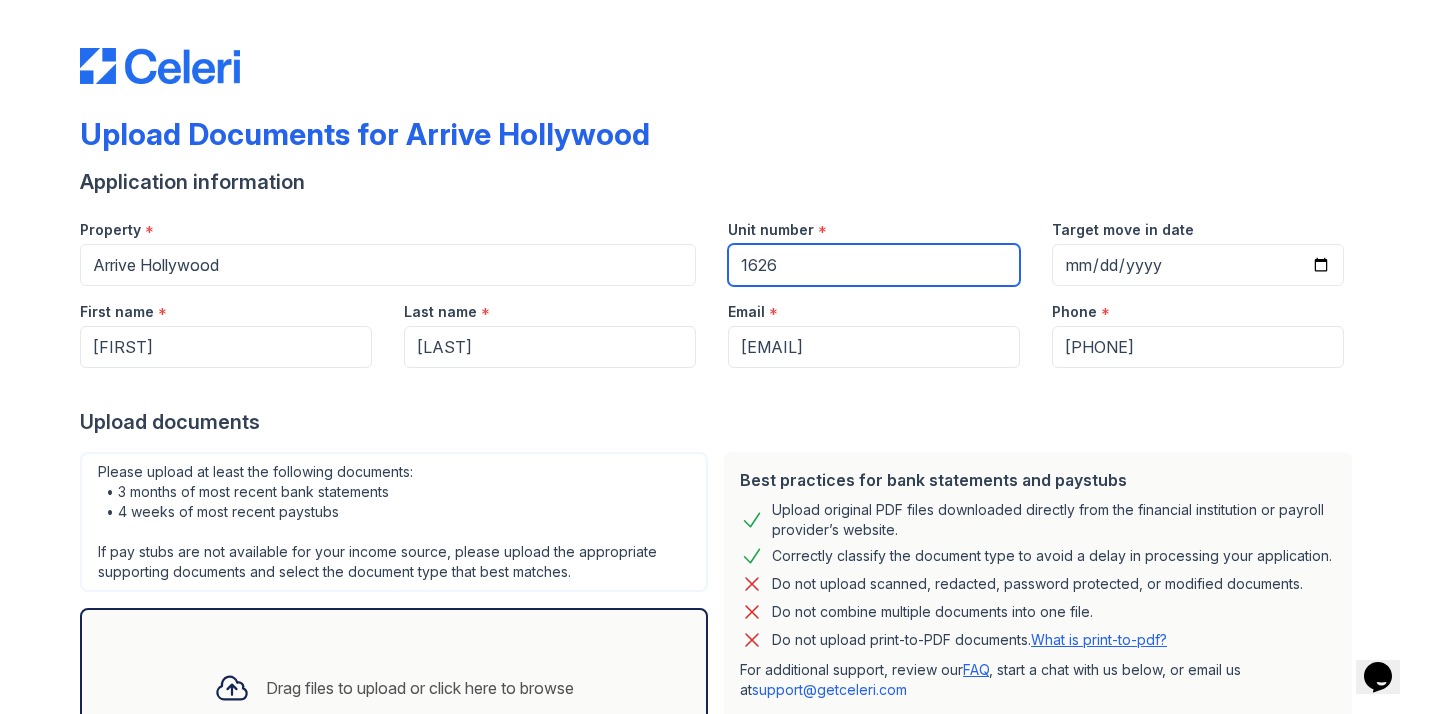 type on "1626" 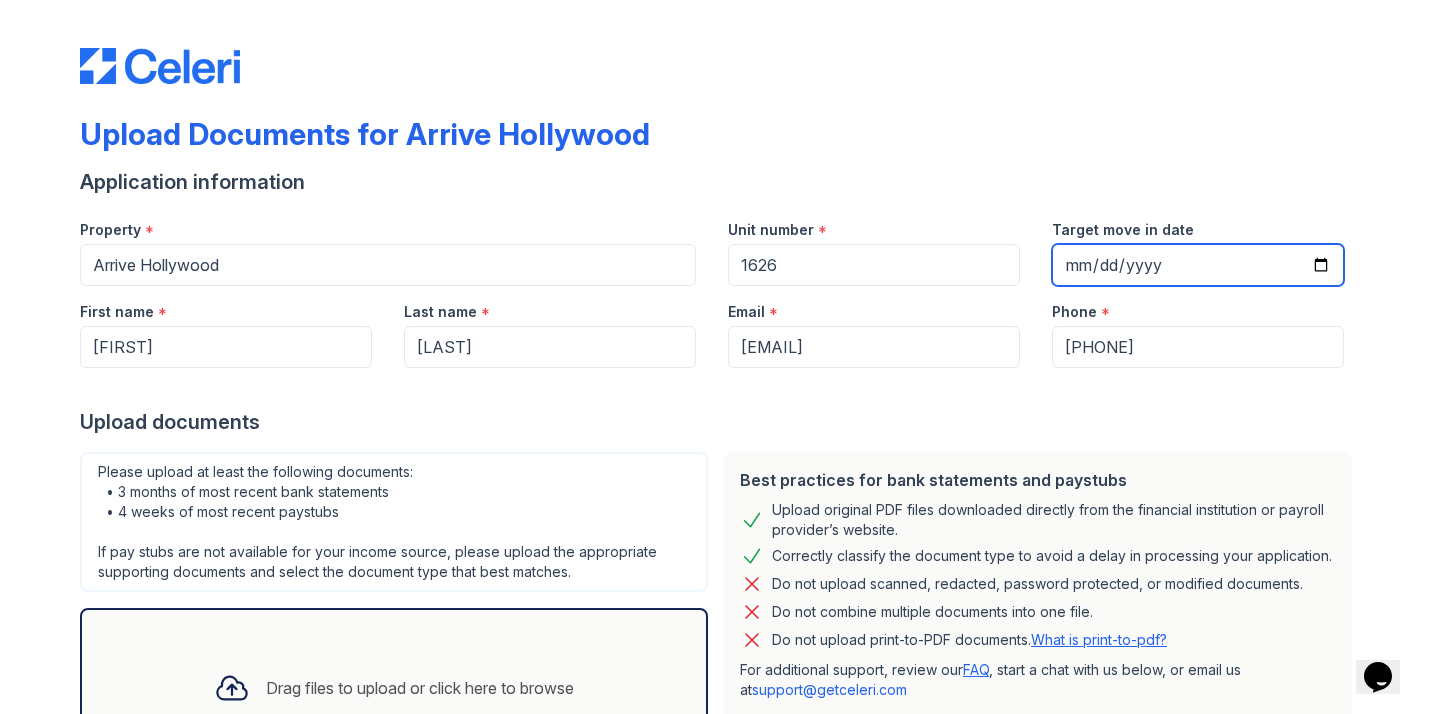 click on "Target move in date" at bounding box center [1198, 265] 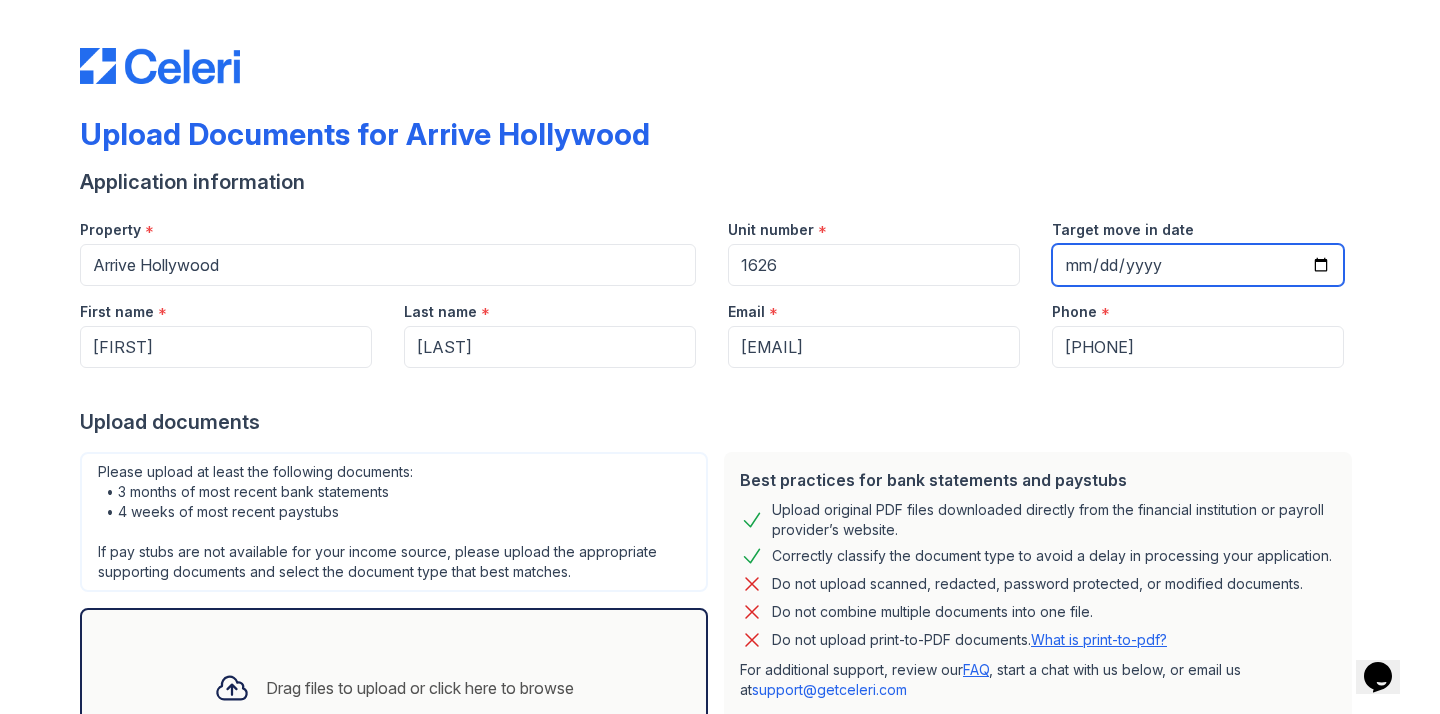 type on "2025-08-17" 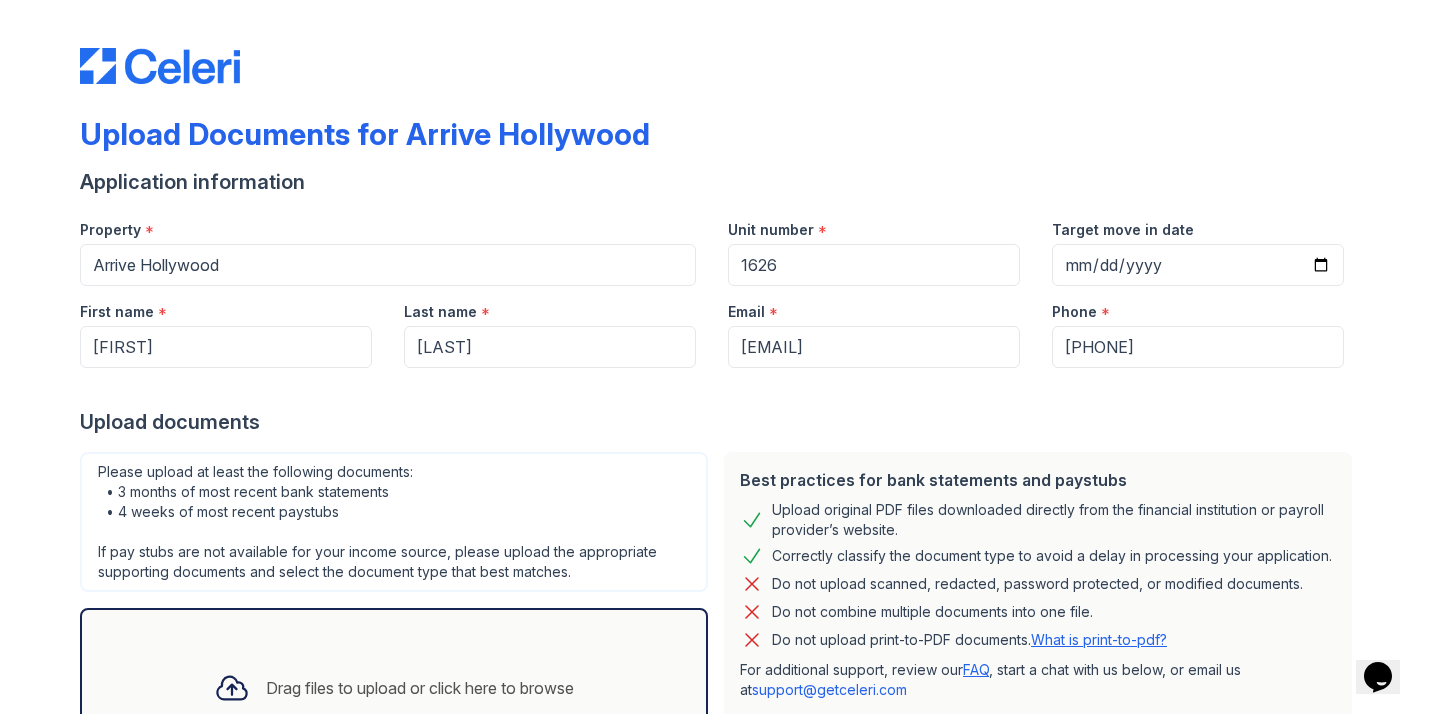 click on "Upload Documents for
Arrive Hollywood
Application information
Property
*
Arrive Hollywood
Unit number
*
1626
Target move in date
2025-08-17
First name
*
aleksei
Last name
*
khmelev
Email
*
alekseikhmelevusa6@yahoo.com
Phone
*
+19492139547
Upload documents
Best practices for bank statements and paystubs
Upload original PDF files downloaded directly from the financial institution or payroll provider’s website.
Correctly classify the document type to avoid a delay in processing your application.
Do not upload scanned, redacted, password protected, or modified documents.
Do not combine multiple documents into one file.
Do not upload print-to-PDF documents.
What is print-to-pdf?
FAQ support@getceleri.com" at bounding box center (720, 446) 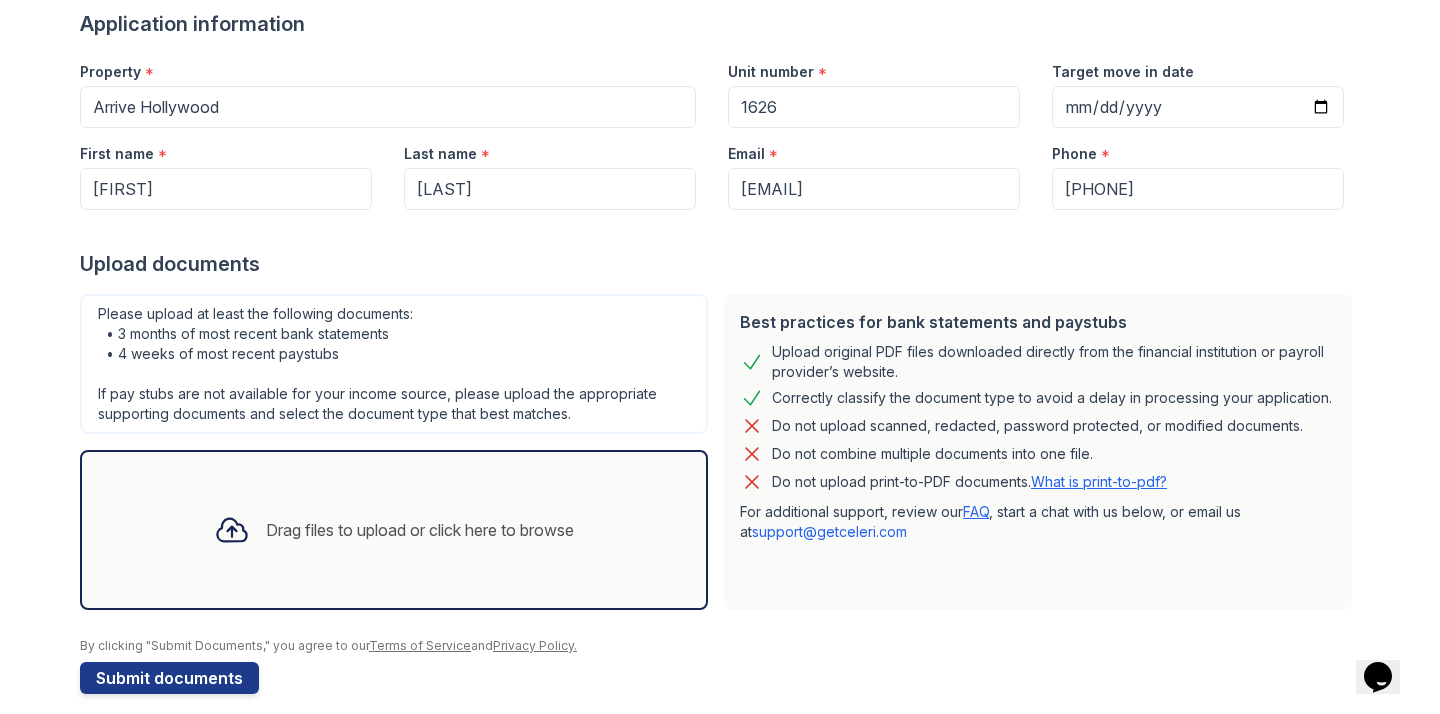 scroll, scrollTop: 176, scrollLeft: 0, axis: vertical 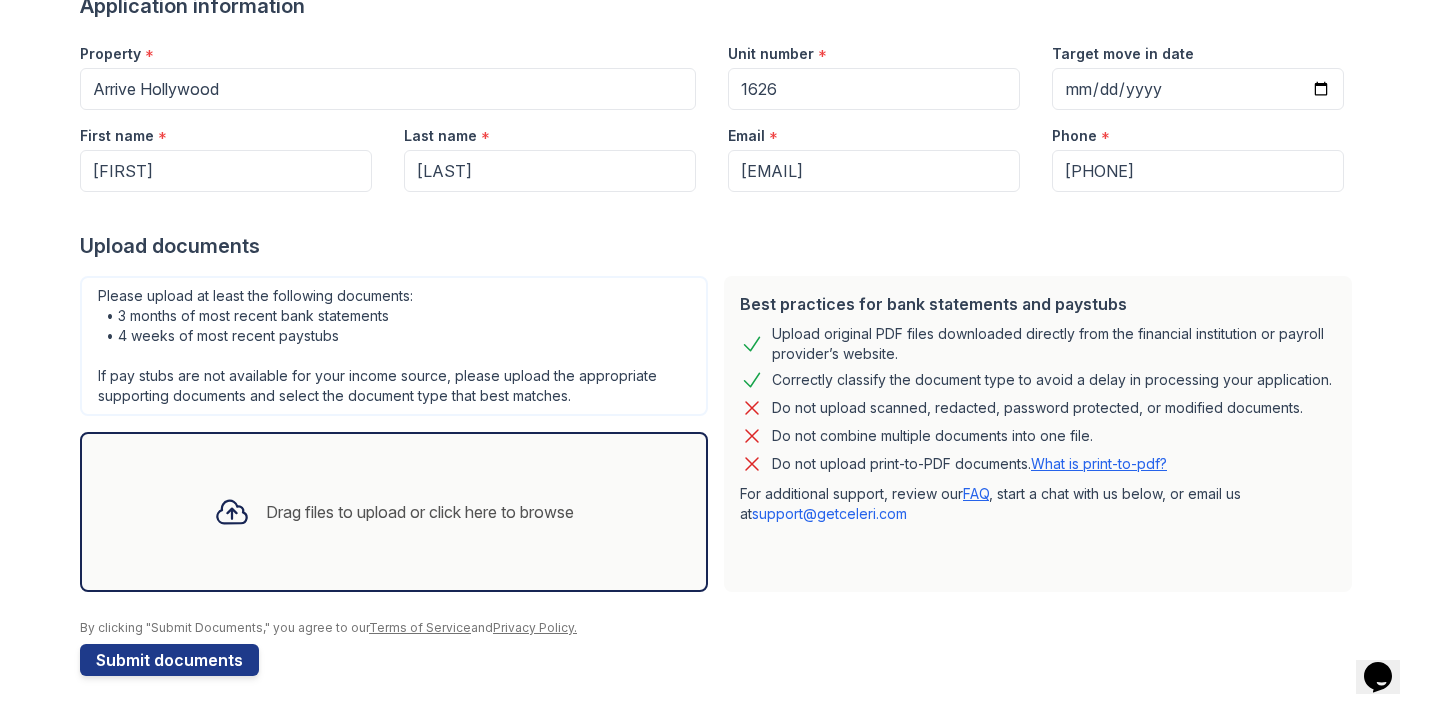 click 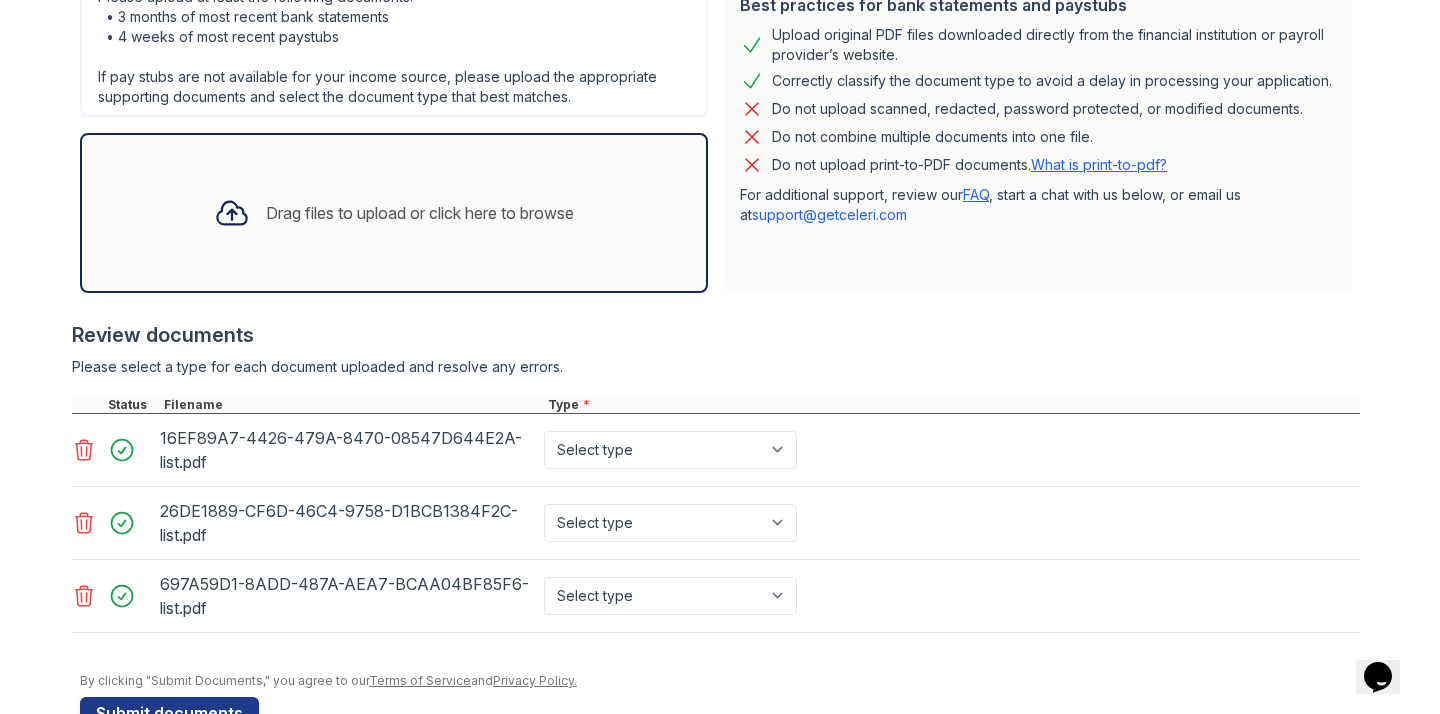 scroll, scrollTop: 476, scrollLeft: 0, axis: vertical 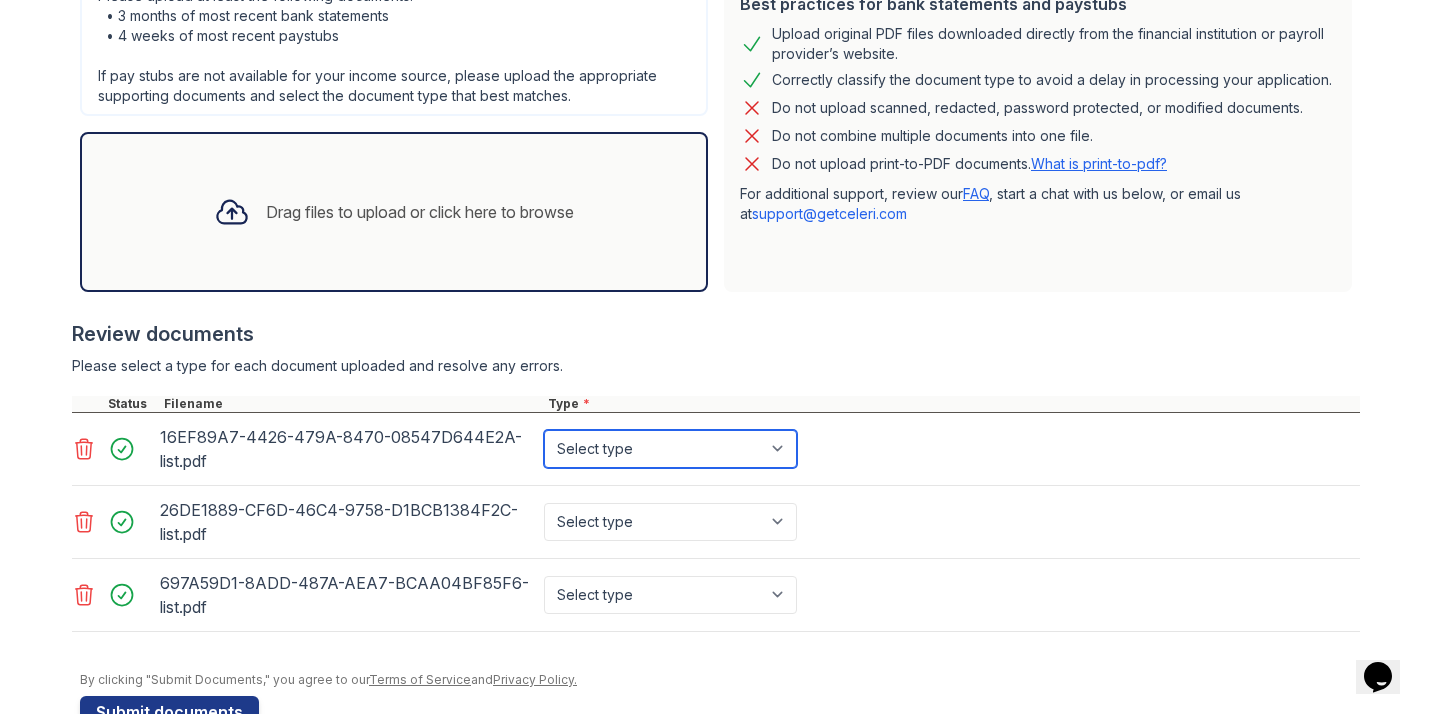 select on "bank_statement" 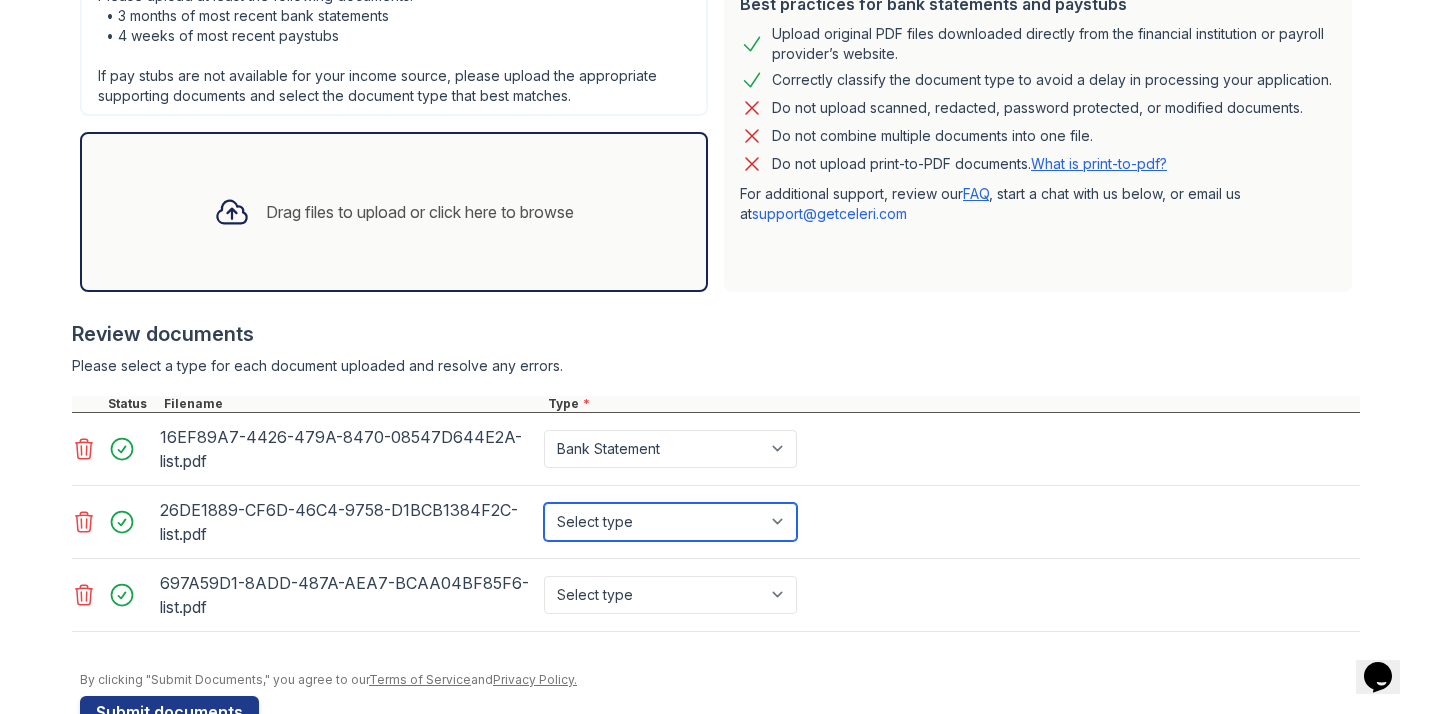 select on "bank_statement" 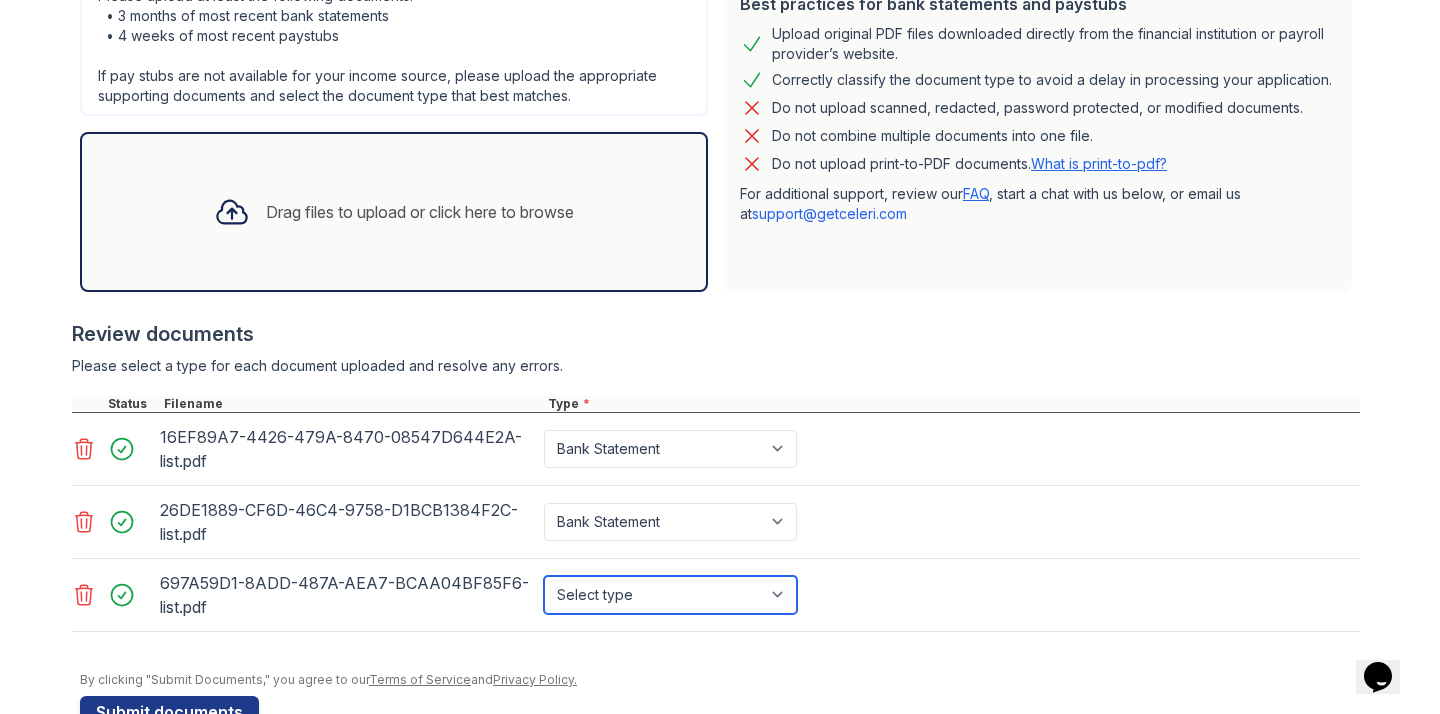 select on "bank_statement" 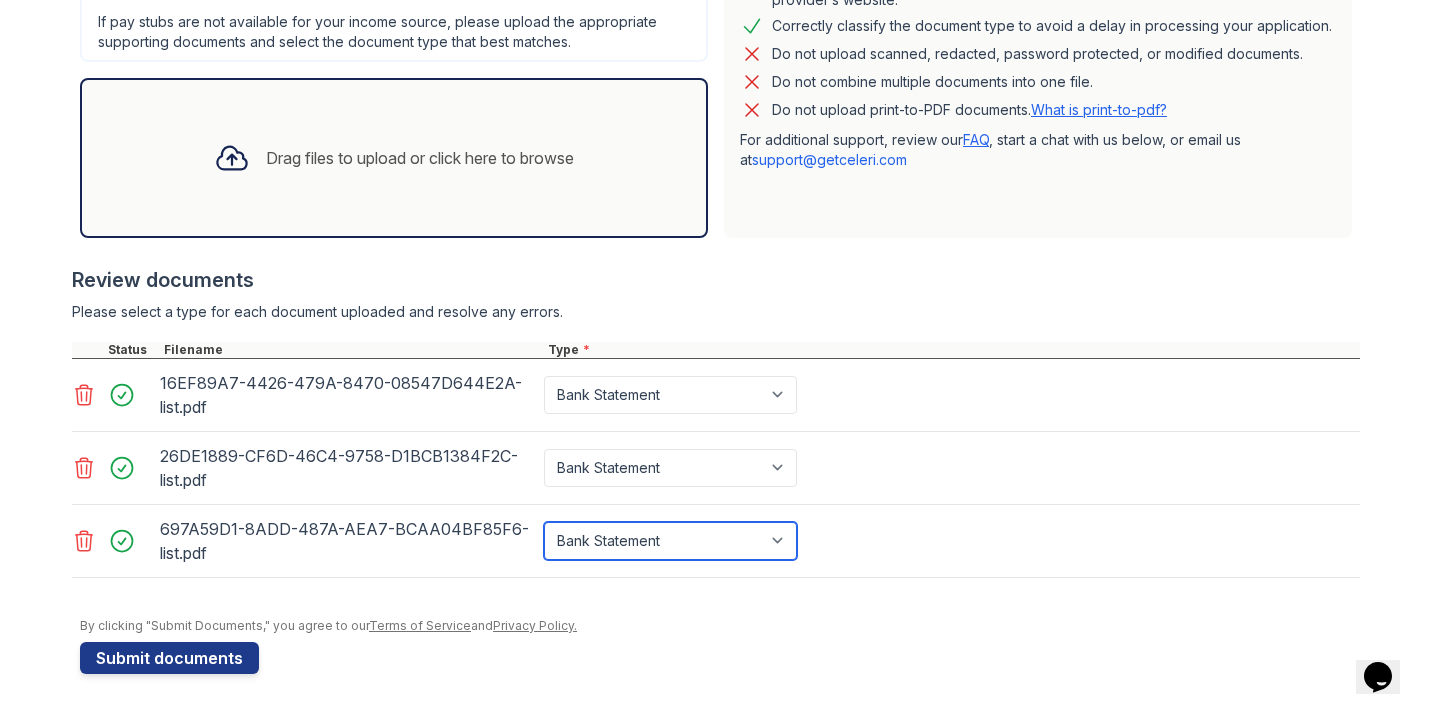 scroll, scrollTop: 530, scrollLeft: 0, axis: vertical 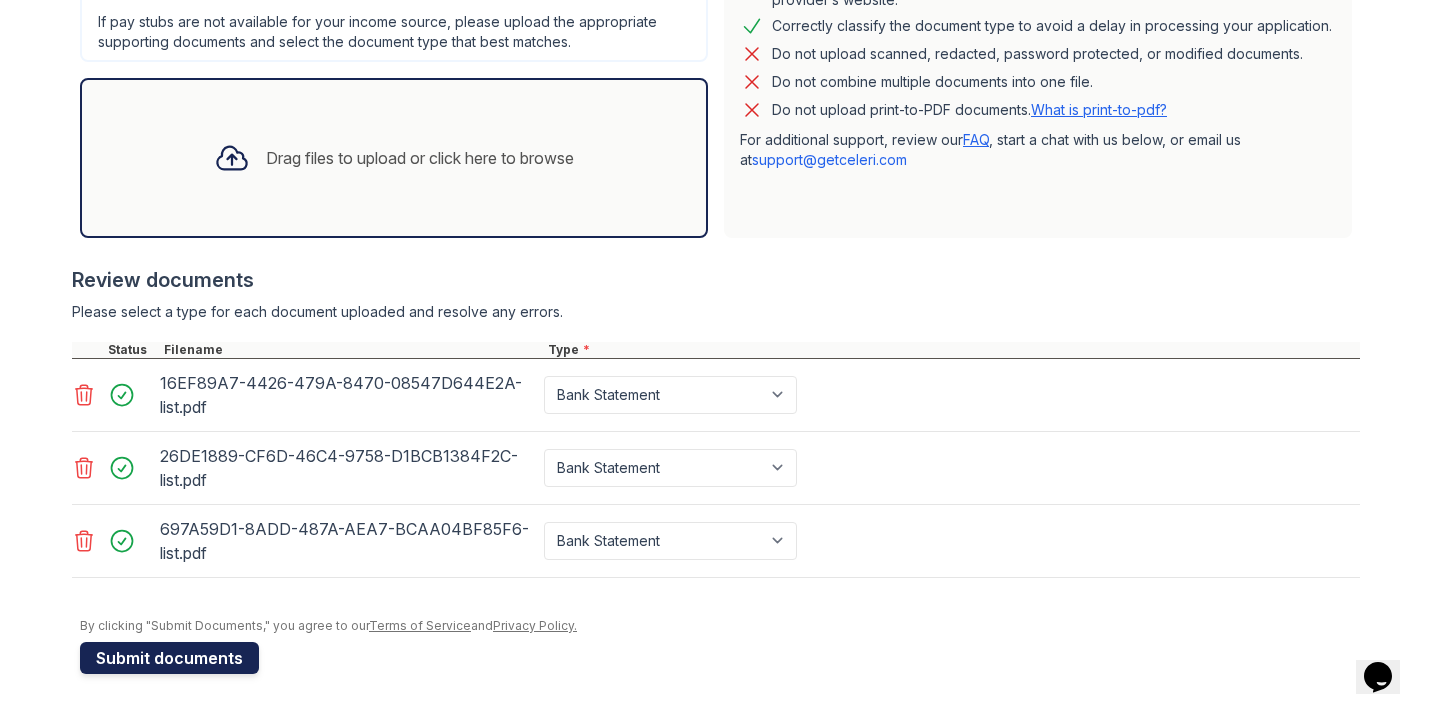 click on "Submit documents" at bounding box center [169, 658] 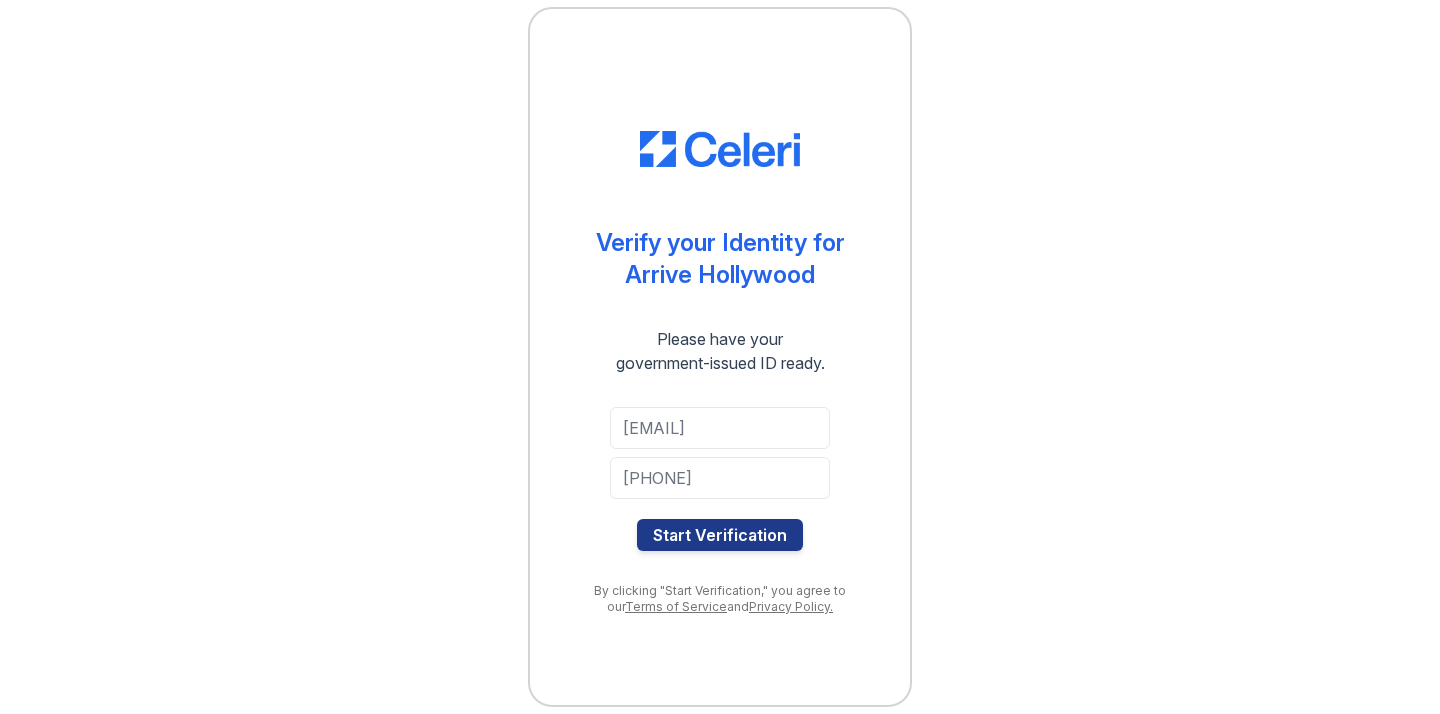scroll, scrollTop: 0, scrollLeft: 0, axis: both 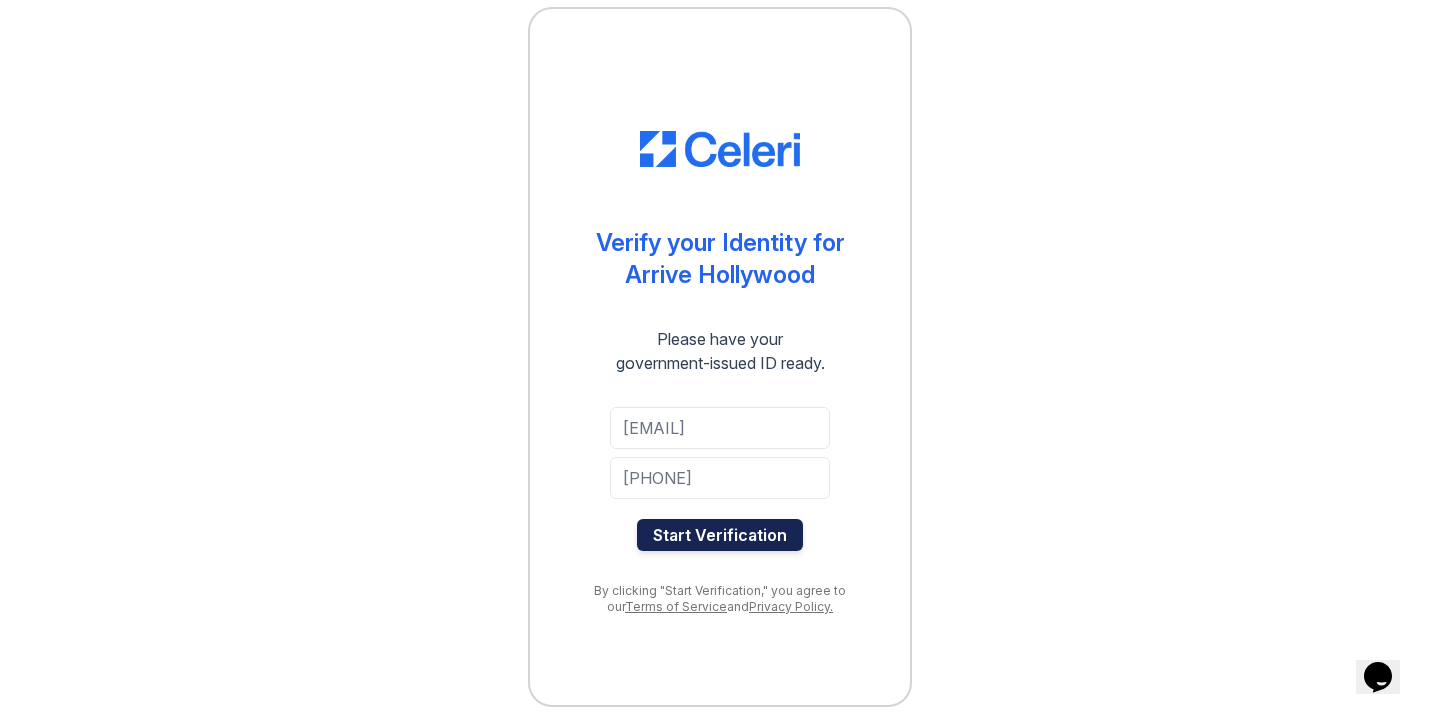 click on "Start Verification" at bounding box center (720, 535) 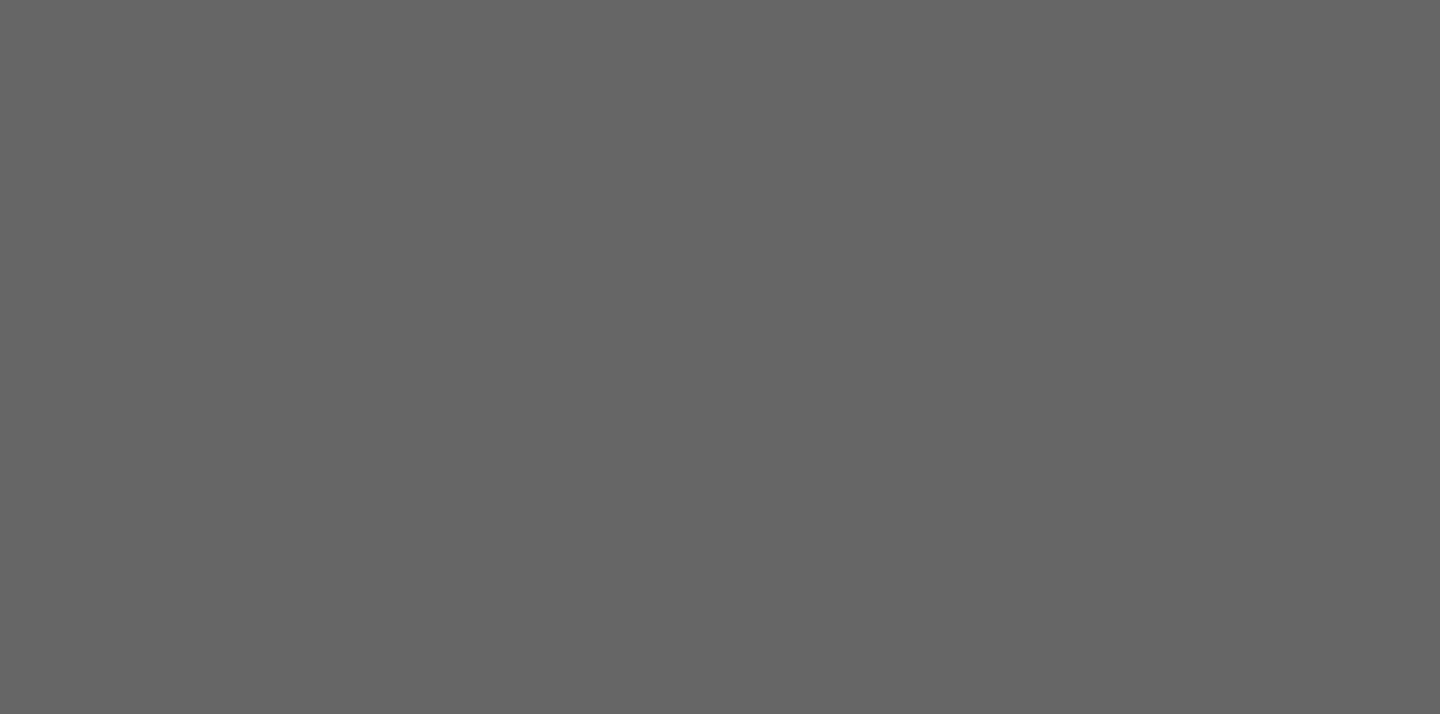 scroll, scrollTop: 0, scrollLeft: 0, axis: both 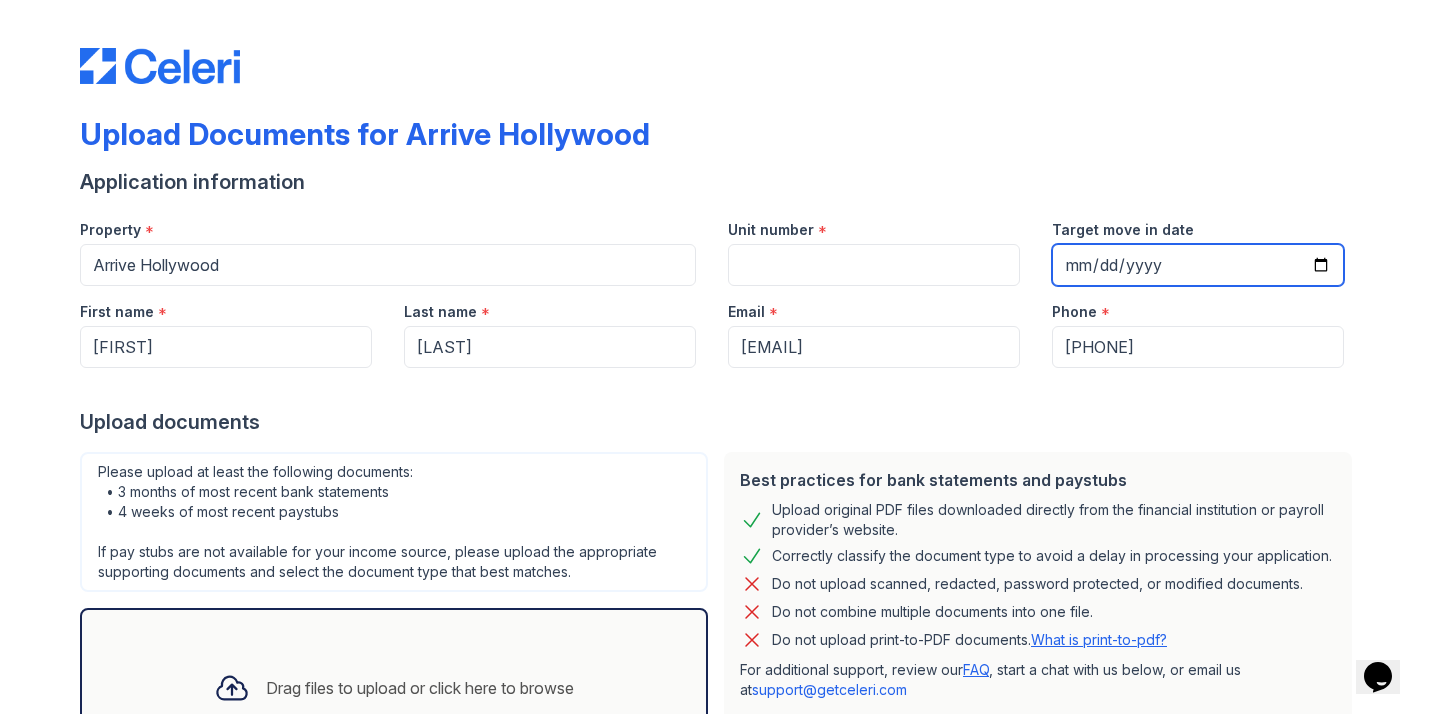 click on "Target move in date" at bounding box center [1198, 265] 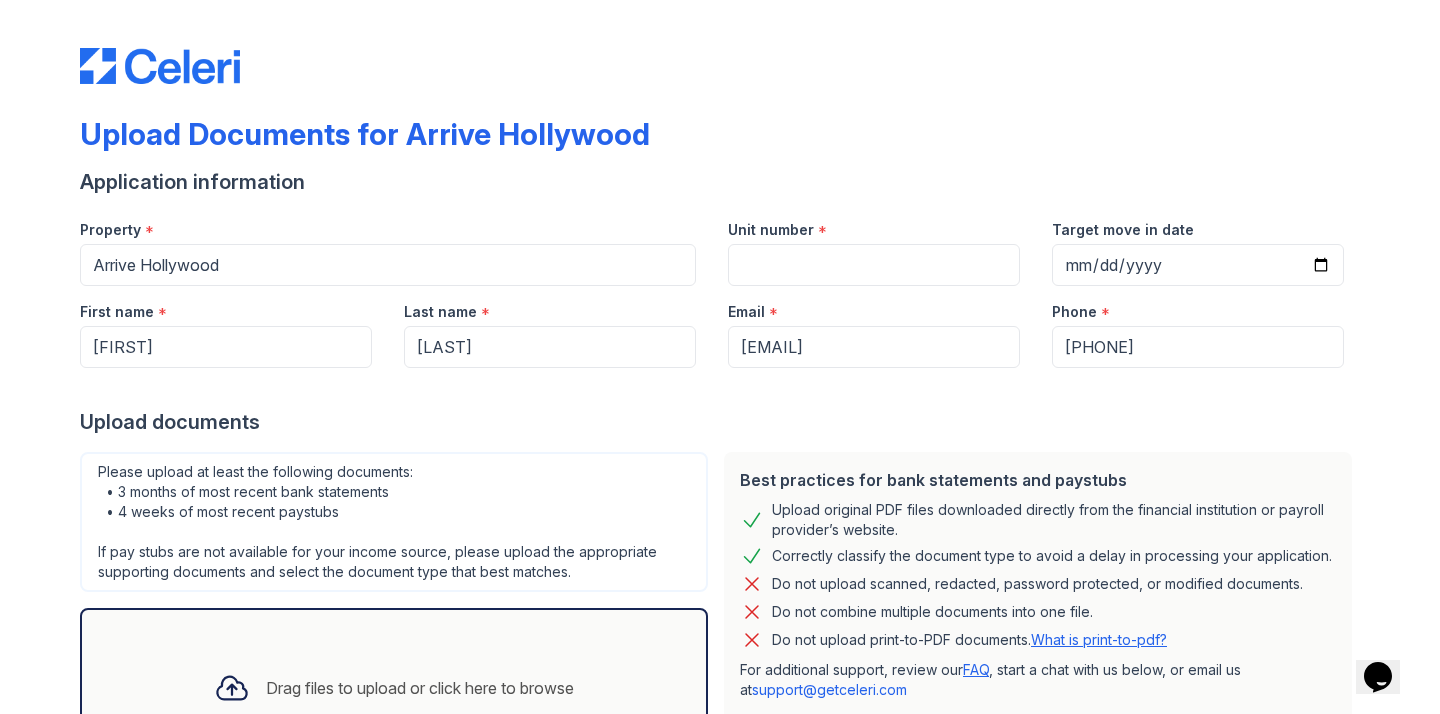 click on "Upload Documents for
[COMPANY] Hollywood
Application information
Property
*
Arrive Hollywood
Unit number
*
Target move in date
[DATE]
First name
*
[FIRST]
Last name
*
[LAST]
Email
*
[EMAIL]
Phone
*
[PHONE]
Upload documents
Best practices for bank statements and paystubs
Upload original PDF files downloaded directly from the financial institution or payroll provider’s website.
Correctly classify the document type to avoid a delay in processing your application.
Do not upload scanned, redacted, password protected, or modified documents.
Do not combine multiple documents into one file.
Do not upload print-to-PDF documents.
What is print-to-pdf?
For additional support, review our" at bounding box center (720, 446) 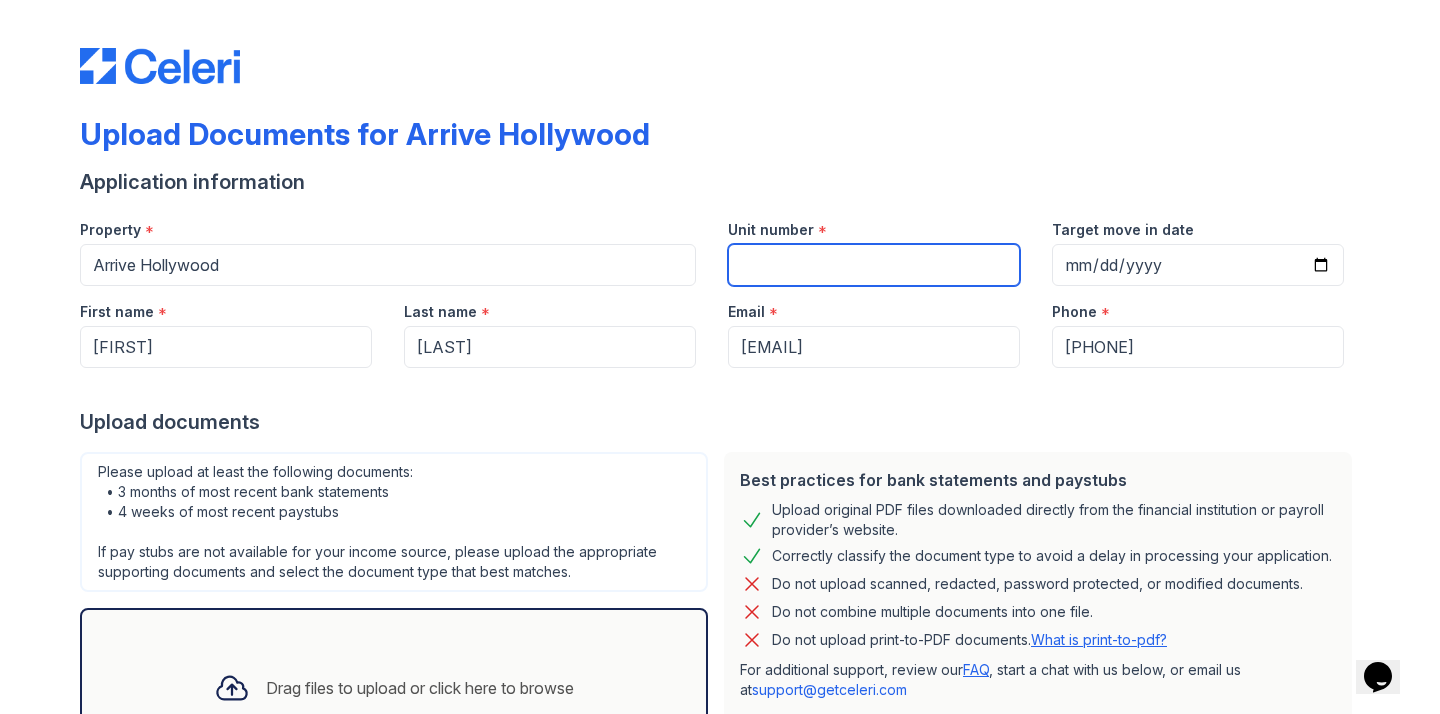 click on "Unit number" at bounding box center (874, 265) 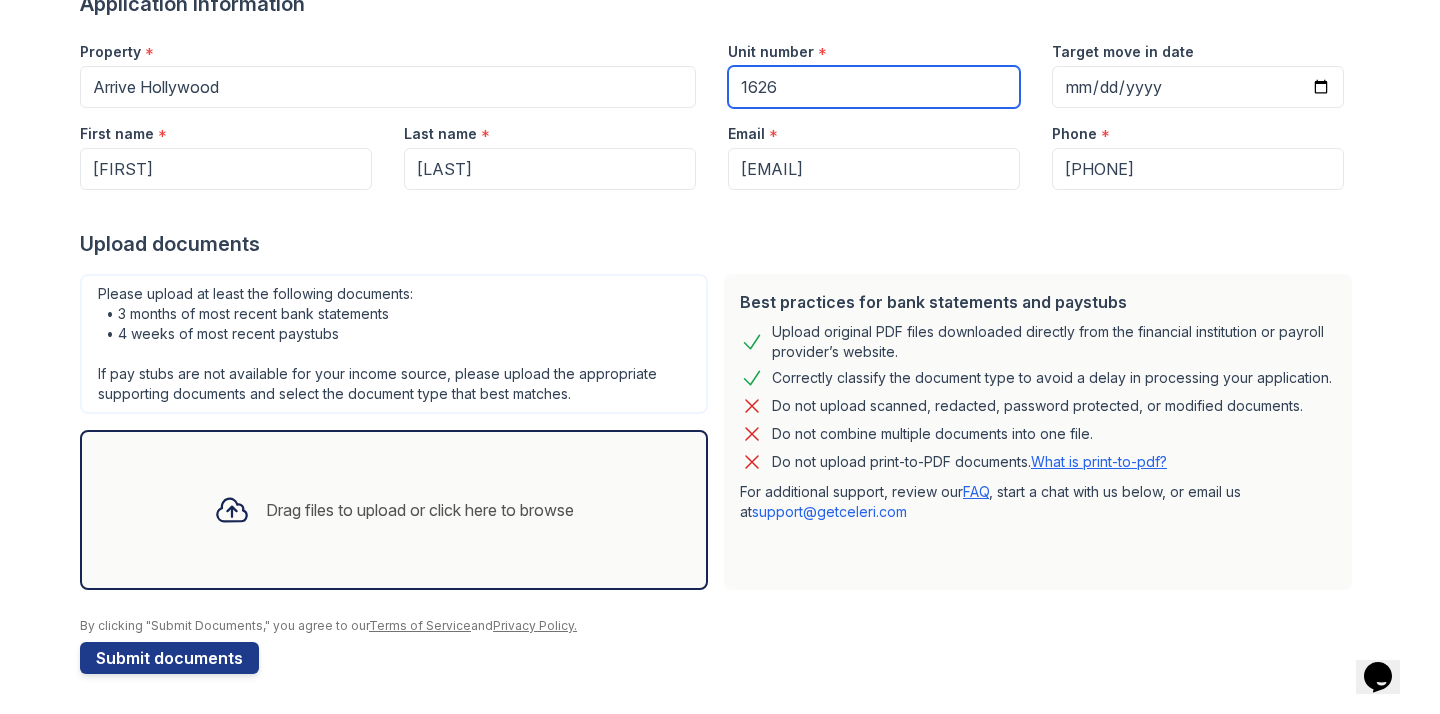 scroll, scrollTop: 178, scrollLeft: 0, axis: vertical 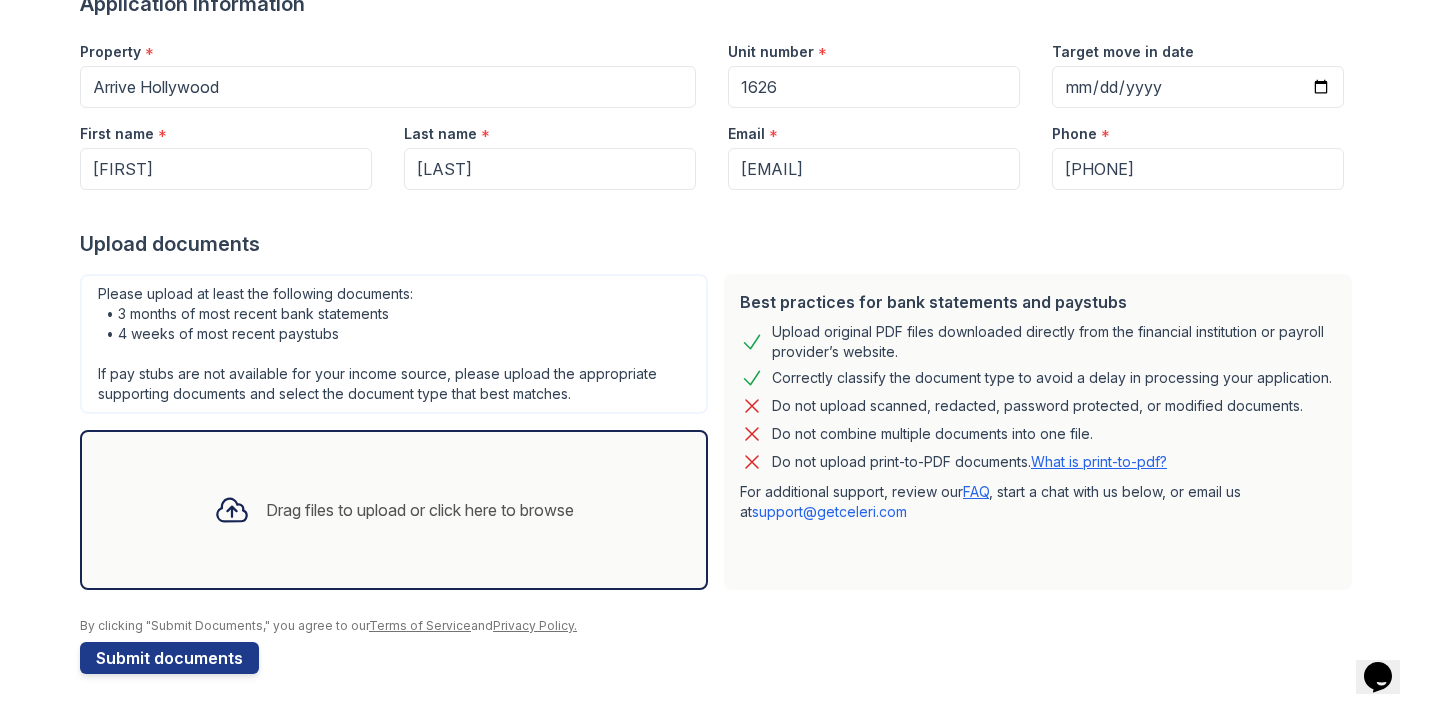 click on "Drag files to upload or click here to browse" at bounding box center (420, 510) 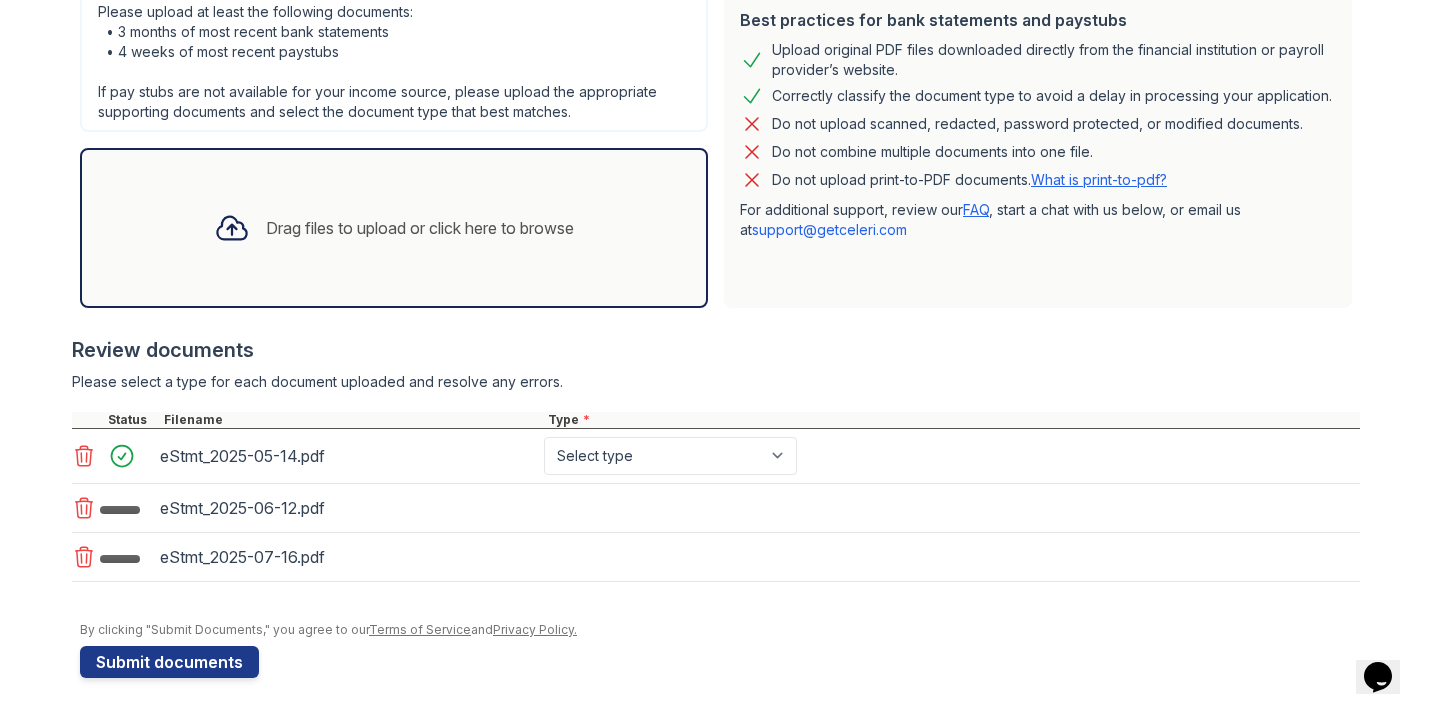 scroll, scrollTop: 460, scrollLeft: 0, axis: vertical 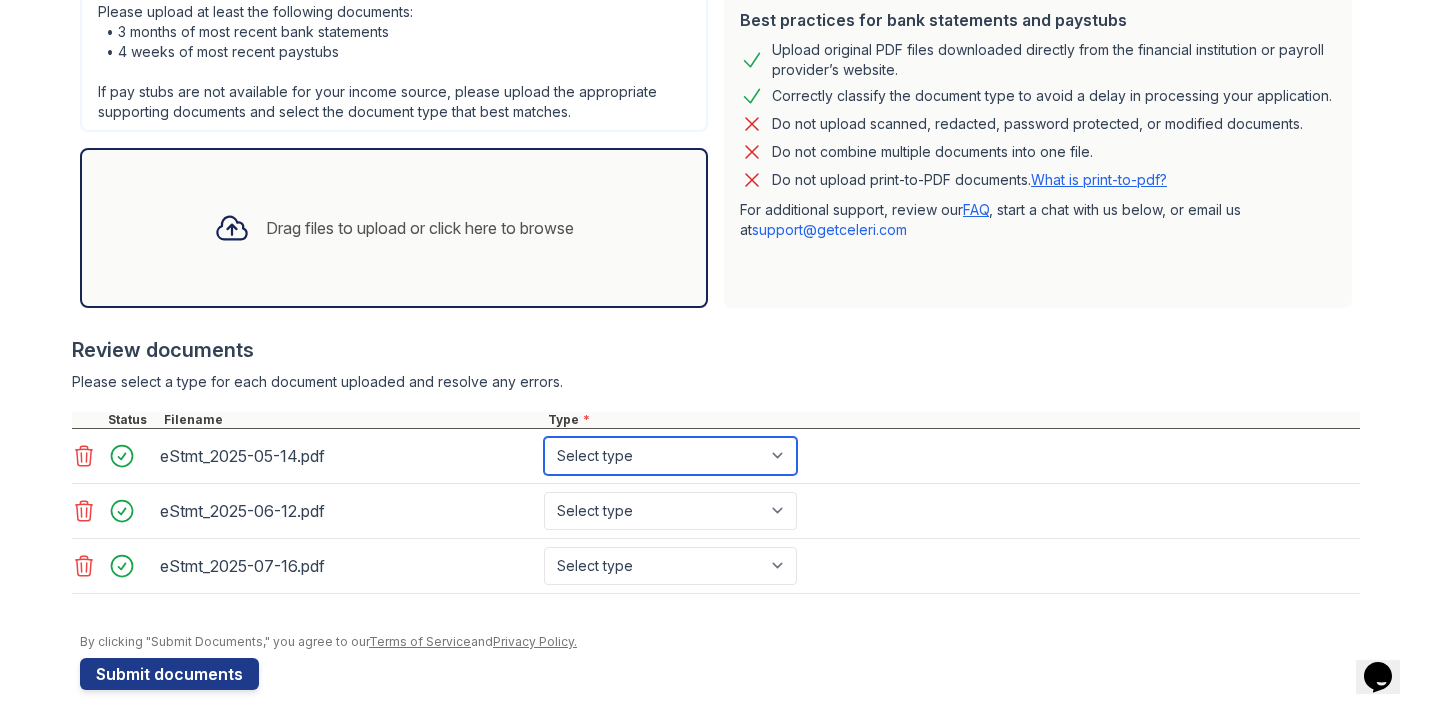 select on "bank_statement" 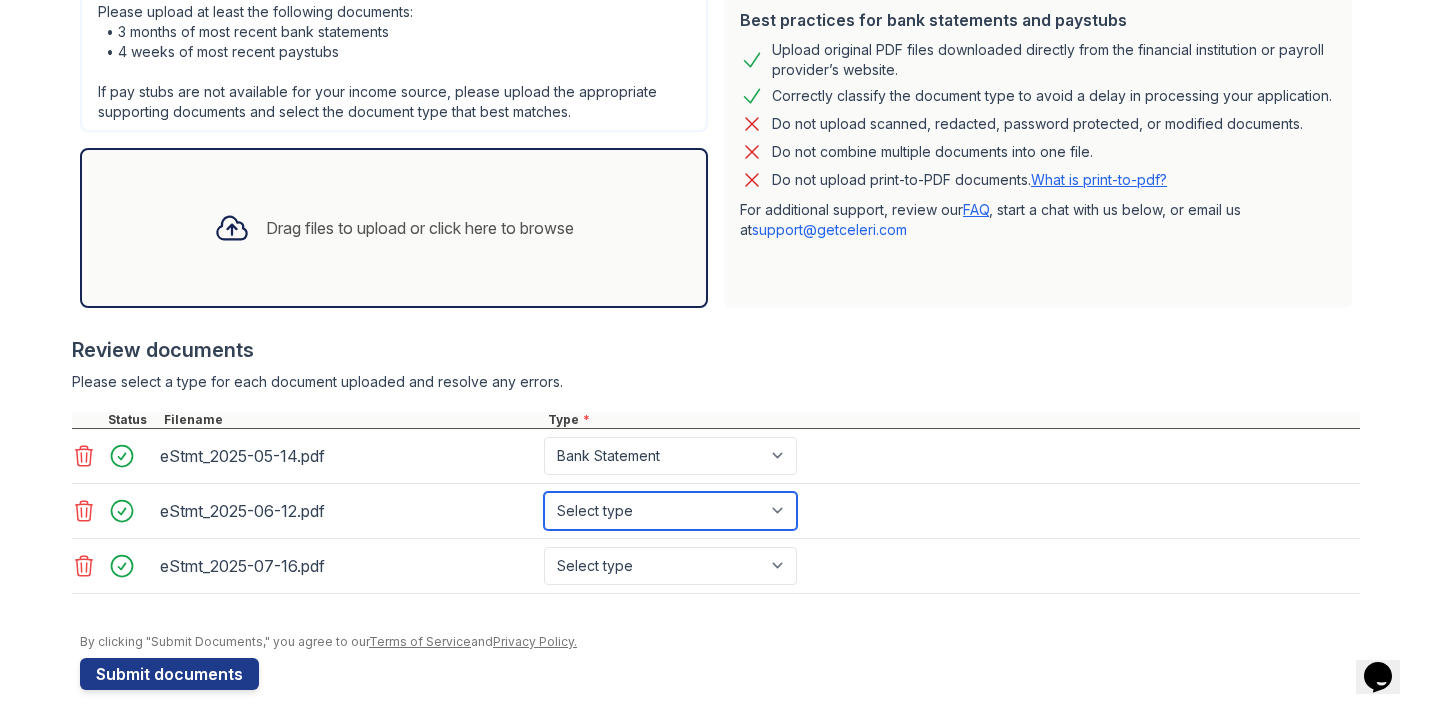 select on "bank_statement" 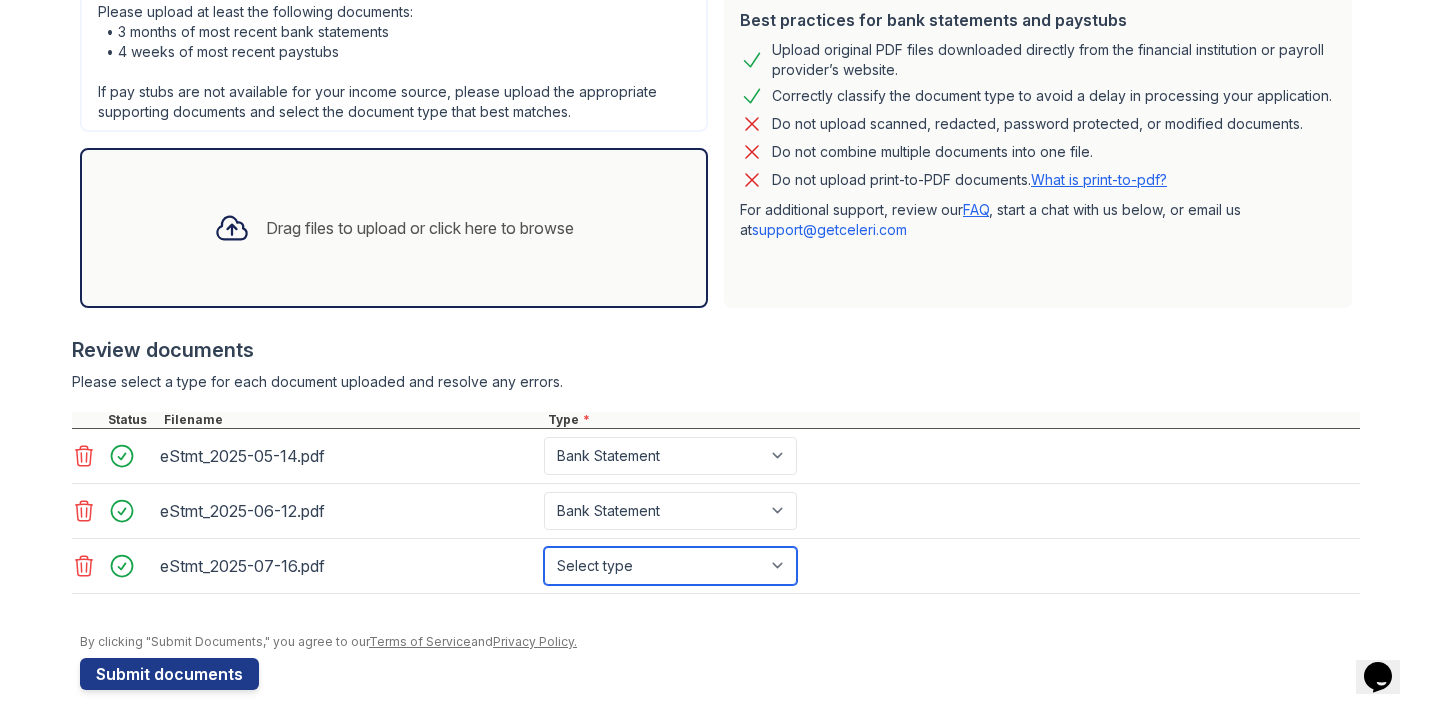 select on "bank_statement" 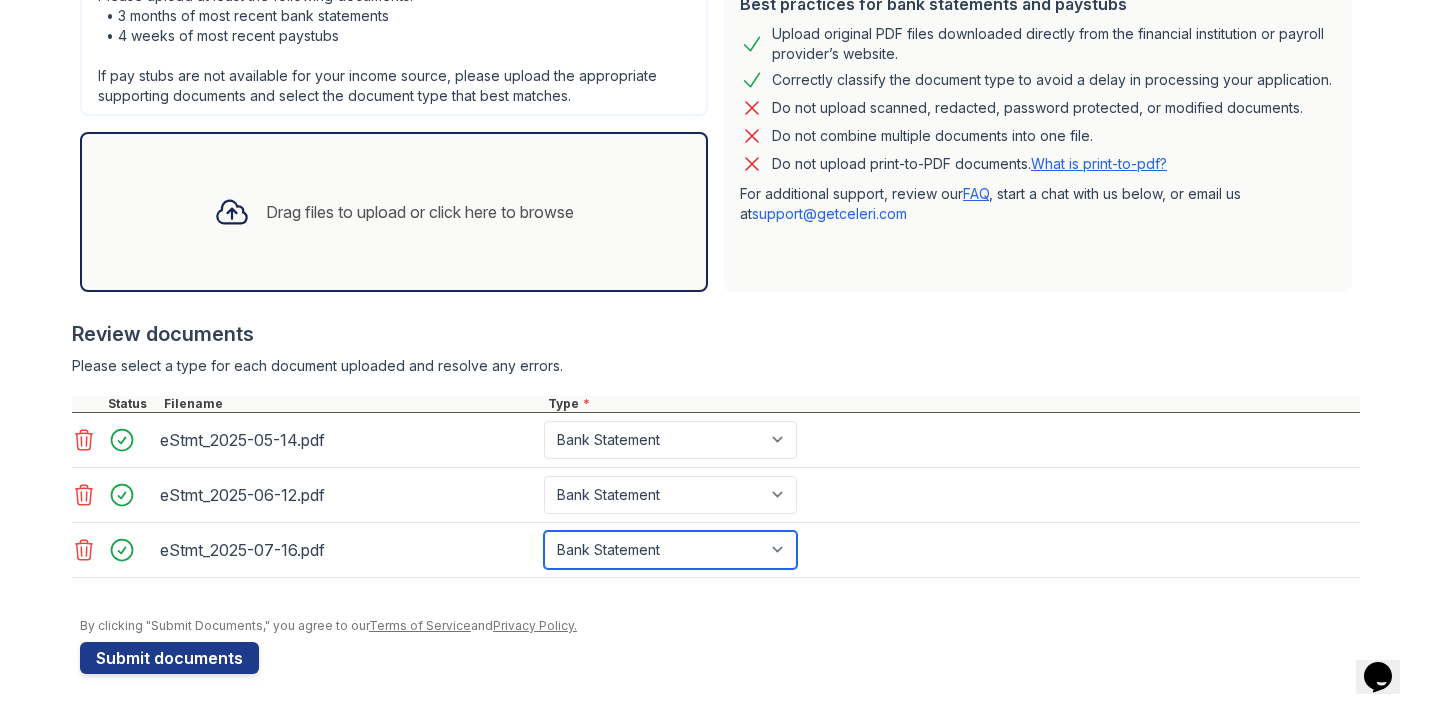 scroll, scrollTop: 476, scrollLeft: 0, axis: vertical 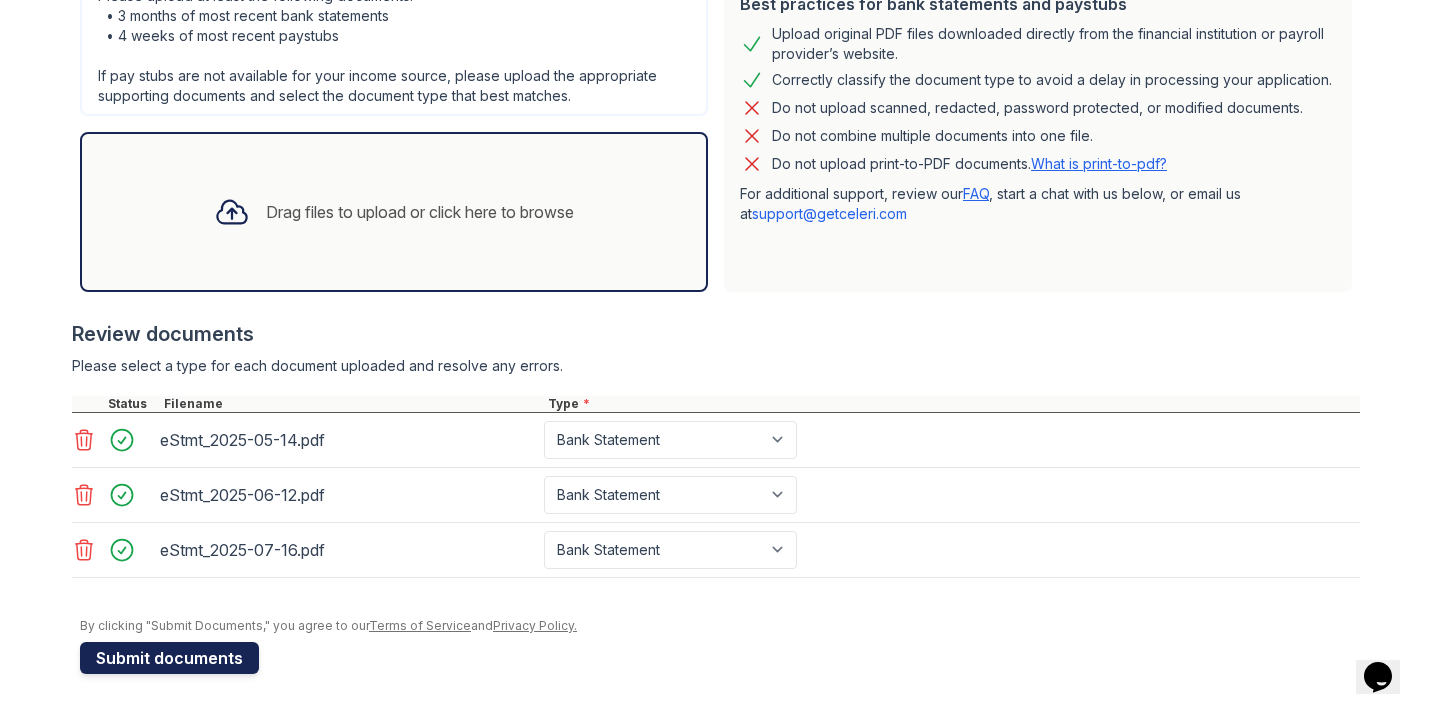 click on "Submit documents" at bounding box center (169, 658) 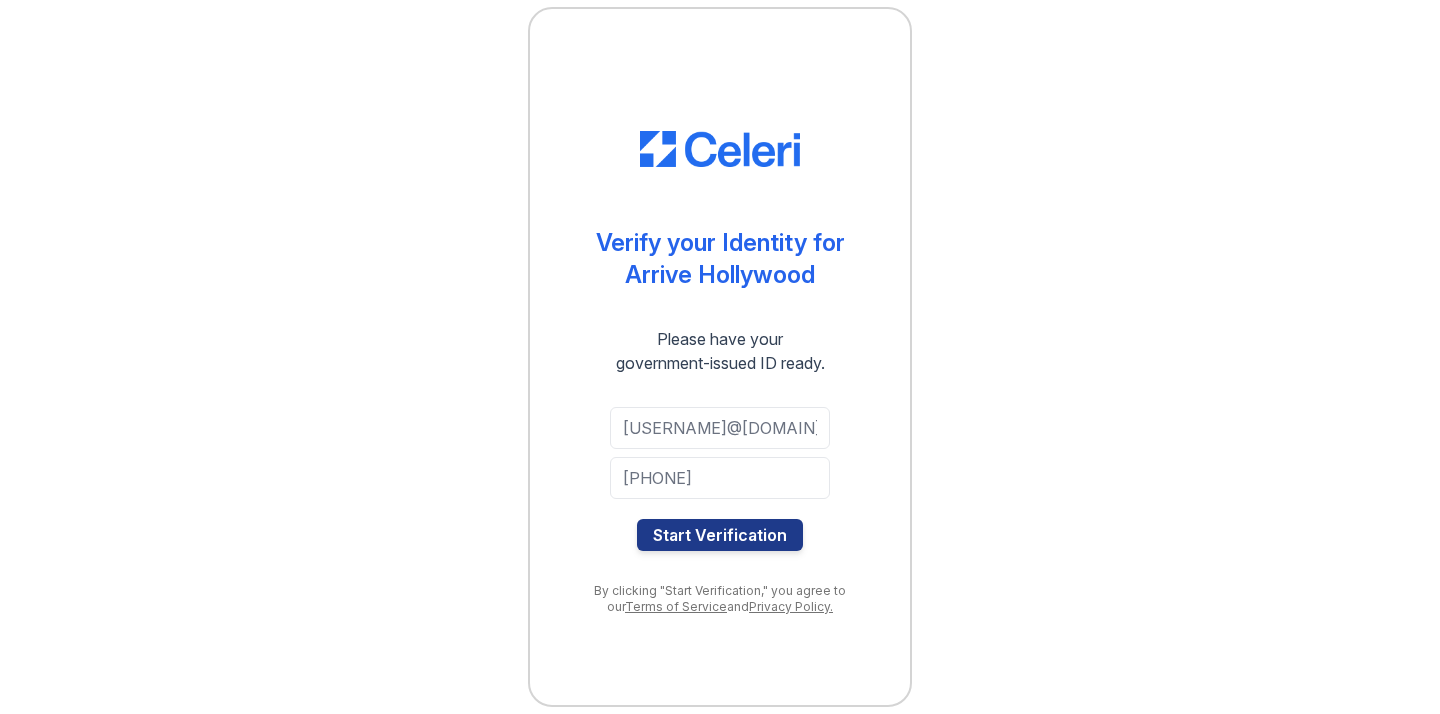 scroll, scrollTop: 0, scrollLeft: 0, axis: both 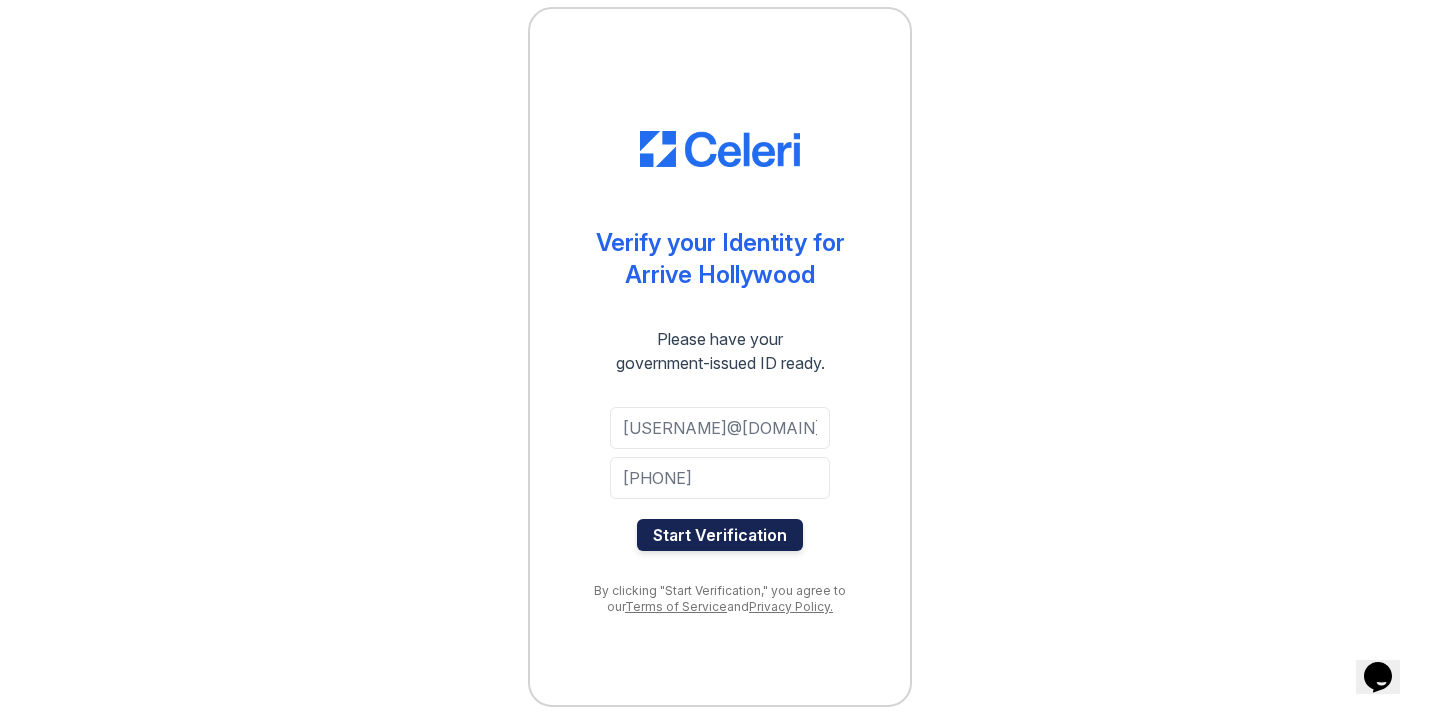 click on "Start Verification" at bounding box center [720, 535] 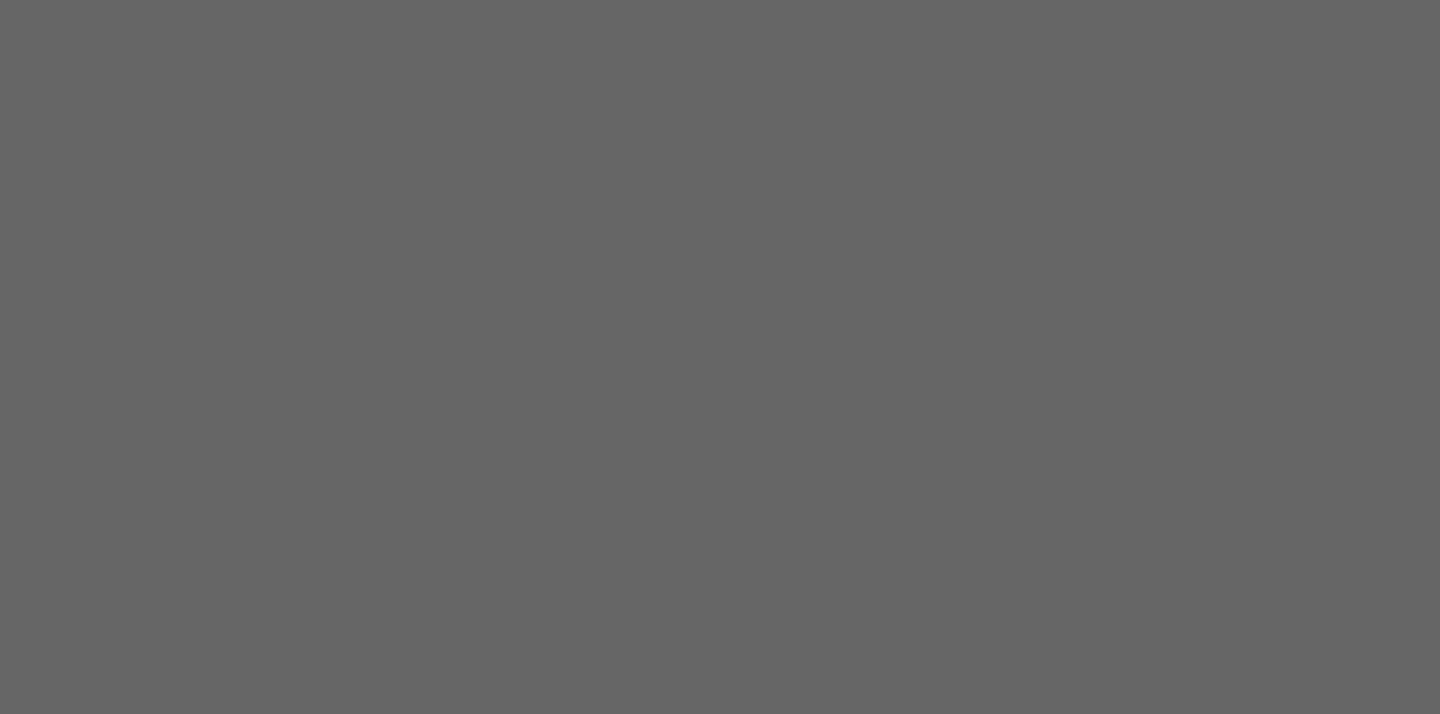 scroll, scrollTop: 0, scrollLeft: 0, axis: both 